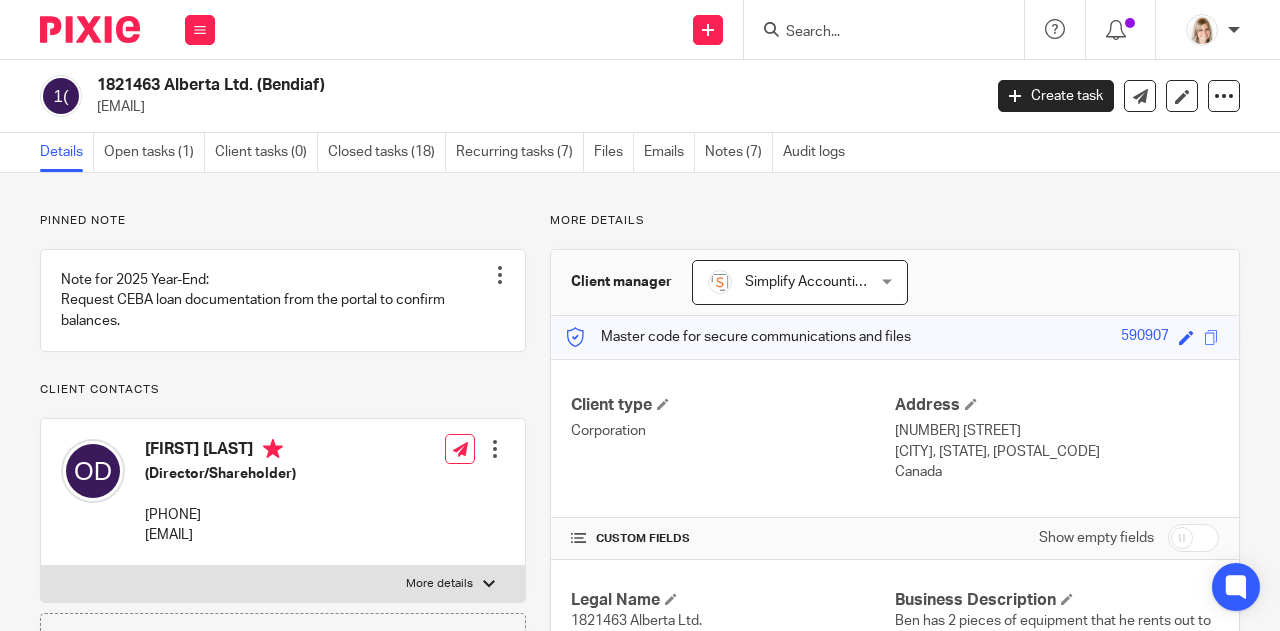 scroll, scrollTop: 0, scrollLeft: 0, axis: both 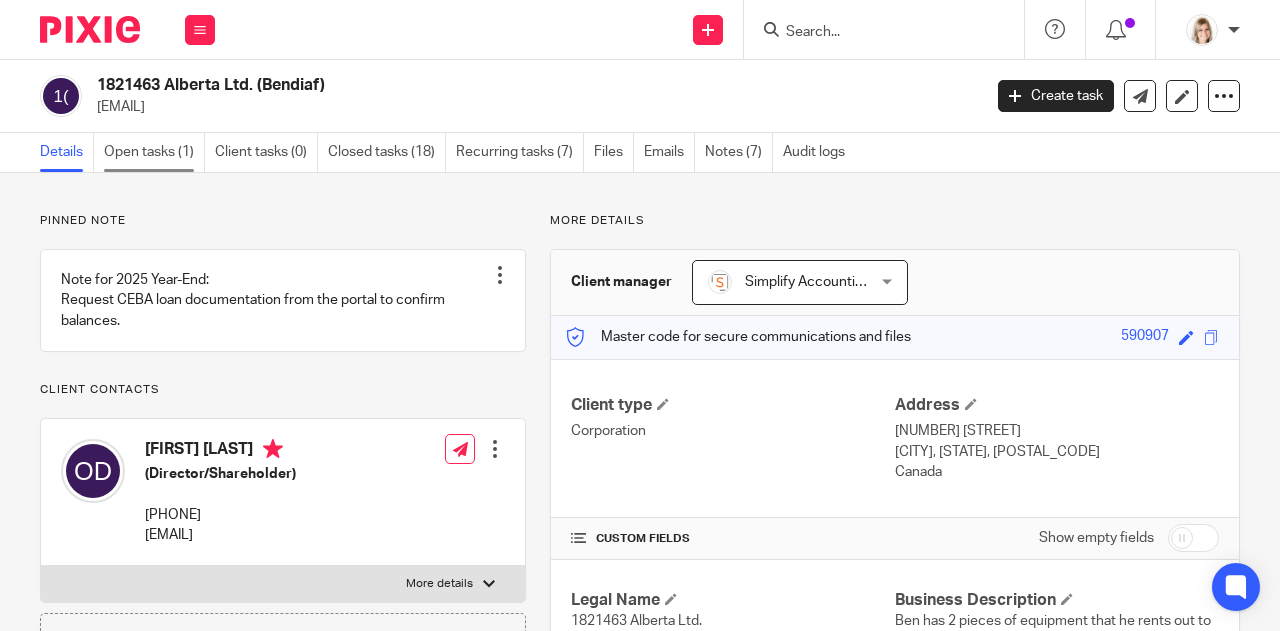 click on "Open tasks (1)" at bounding box center (154, 152) 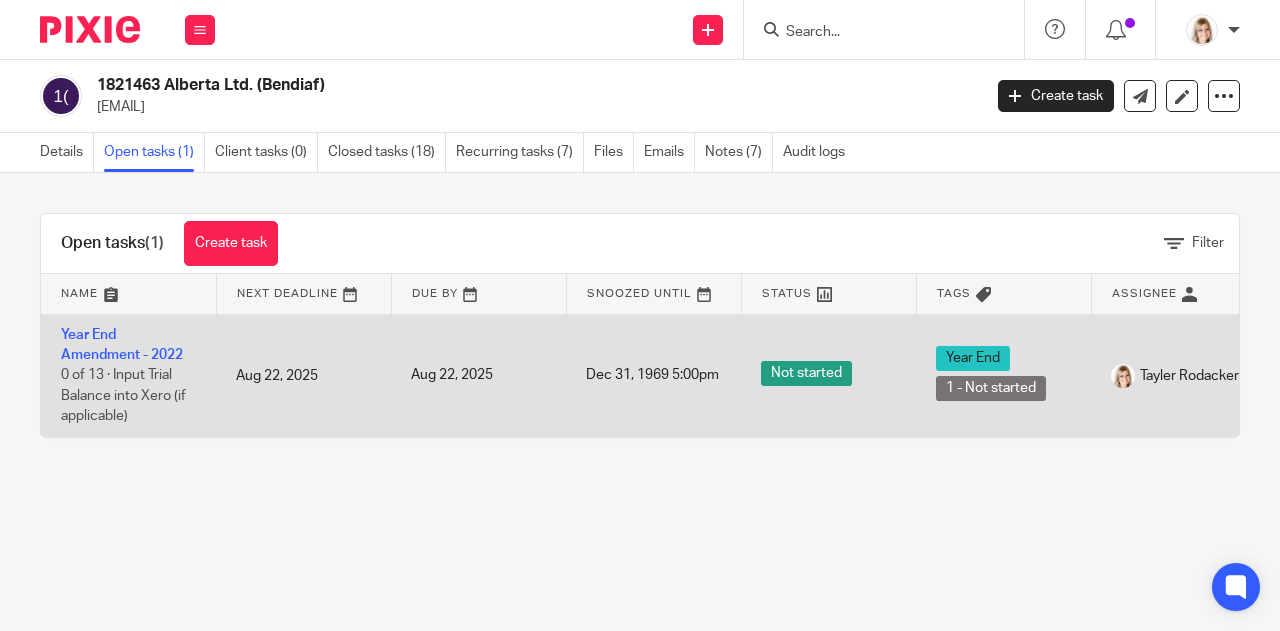 scroll, scrollTop: 0, scrollLeft: 0, axis: both 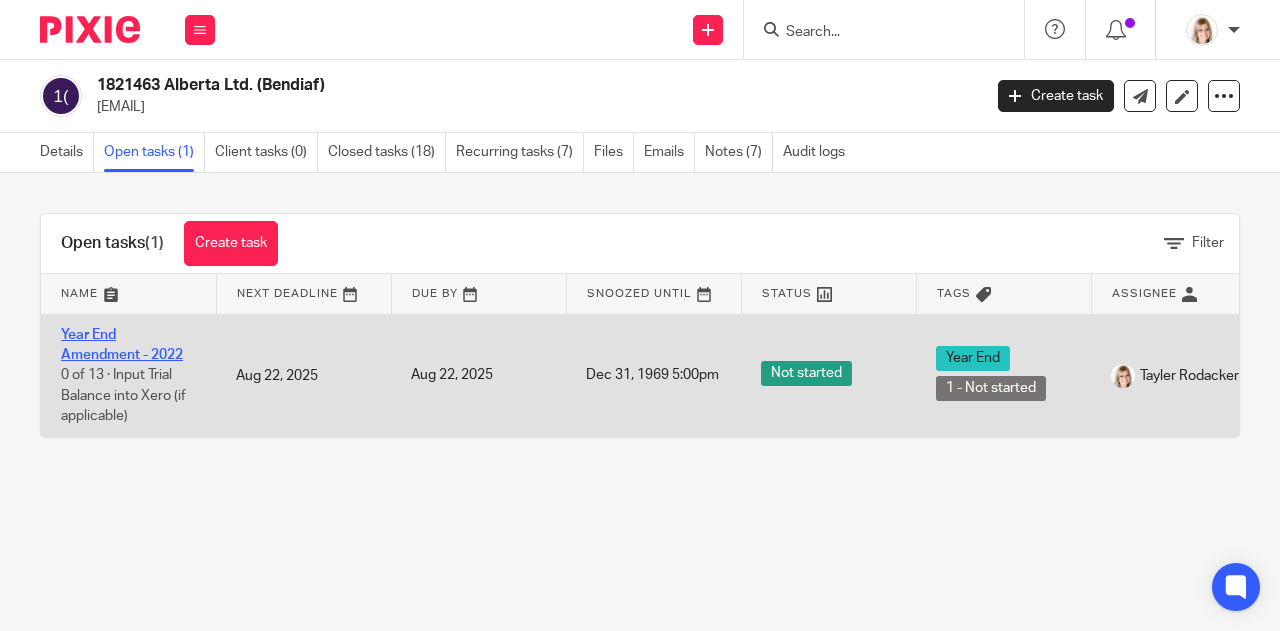 click on "Year End Amendment - 2022" at bounding box center [122, 345] 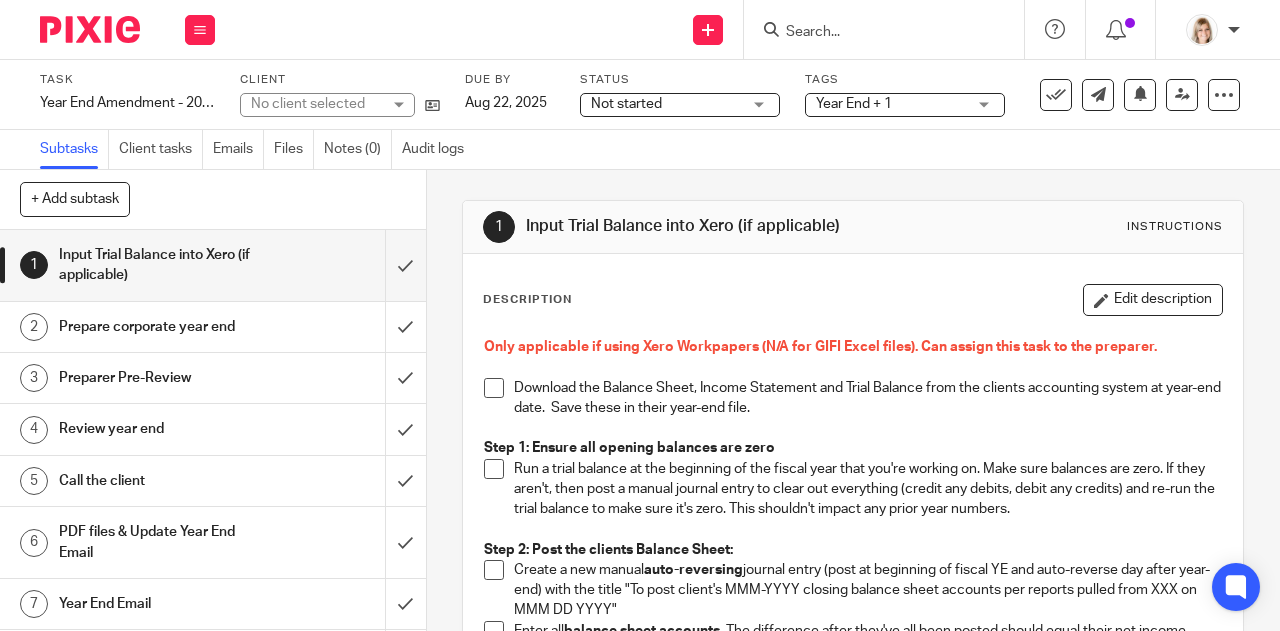 scroll, scrollTop: 0, scrollLeft: 0, axis: both 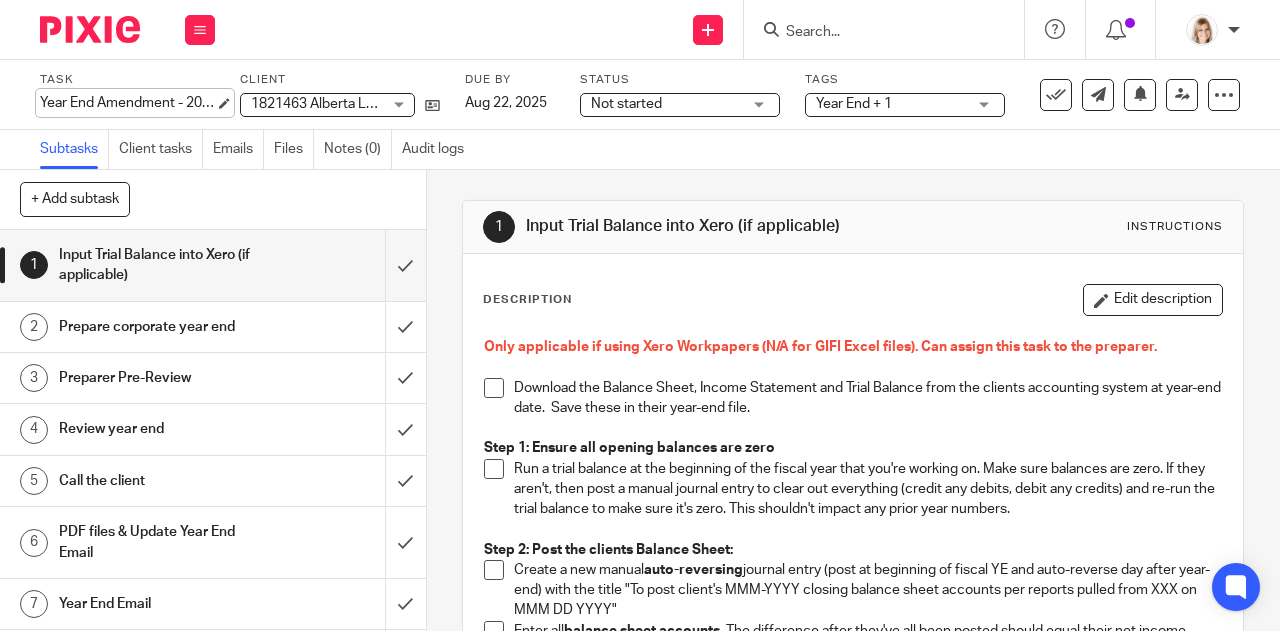 click on "Year End Amendment - 2022   Save
Year End Amendment - 2022" at bounding box center [127, 103] 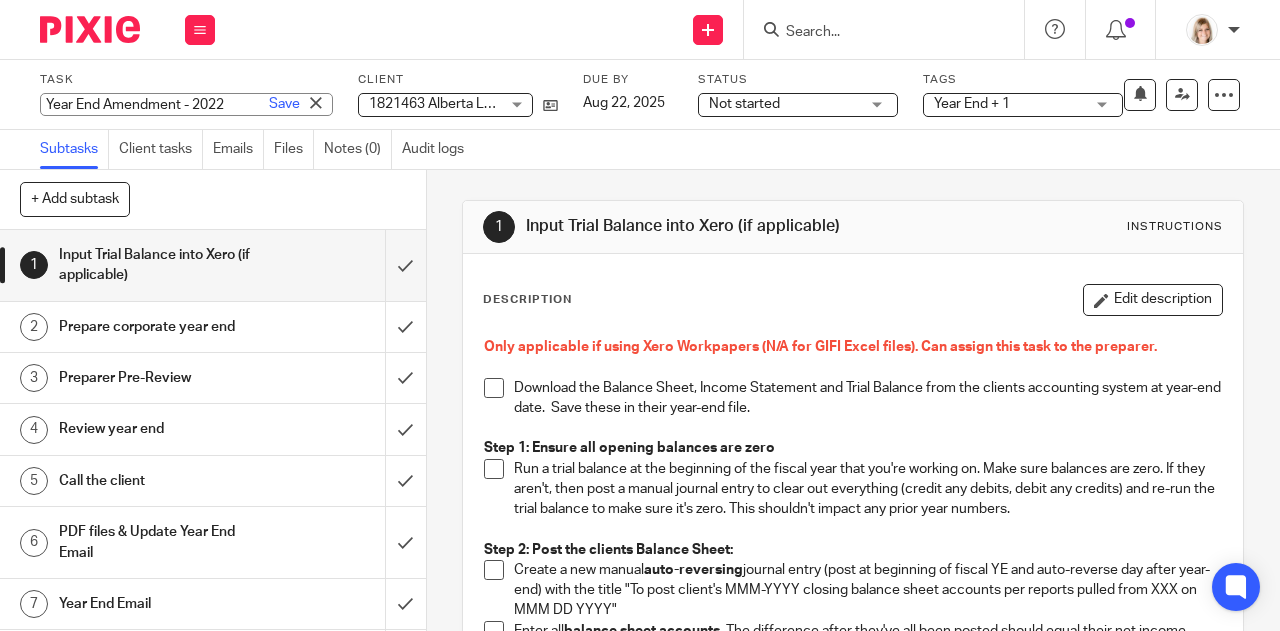 click on "Year End Amendment - 2022" at bounding box center (186, 104) 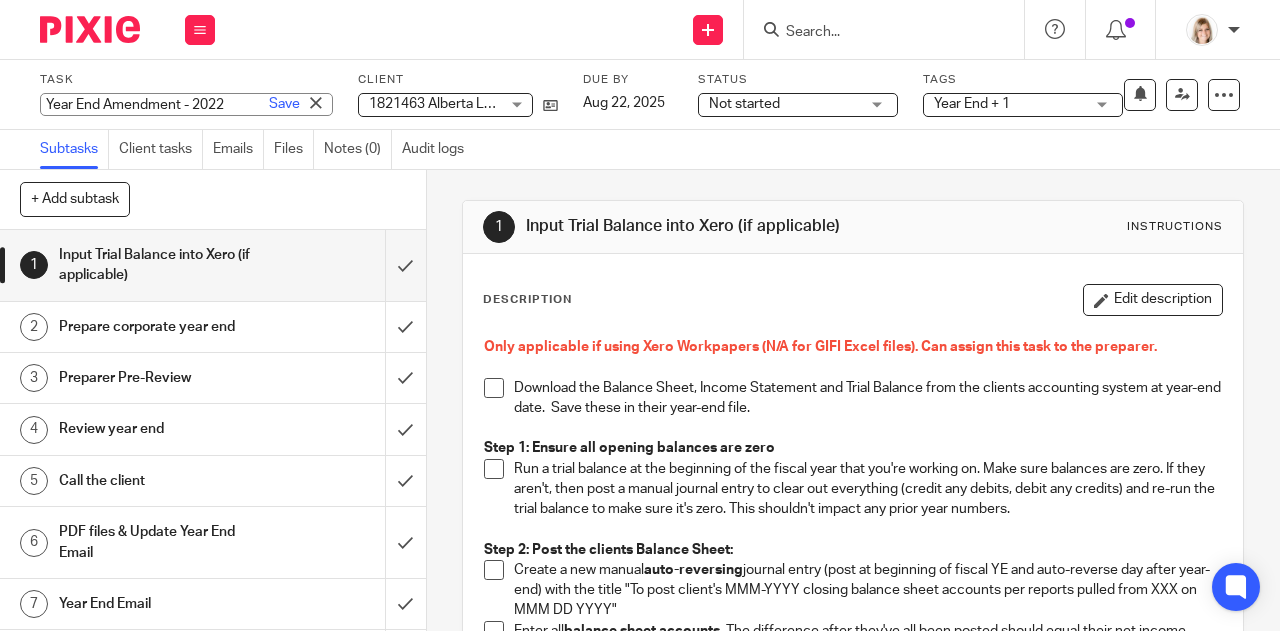 scroll, scrollTop: 0, scrollLeft: 8, axis: horizontal 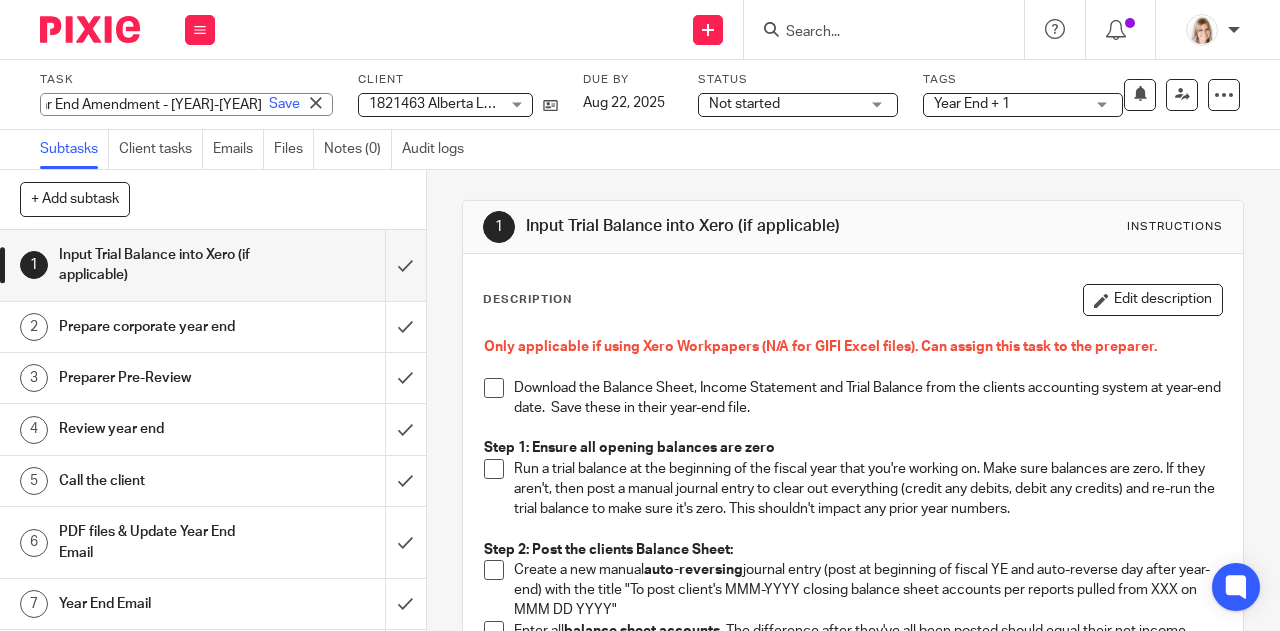 type on "Year End Amendment - 2022-2024" 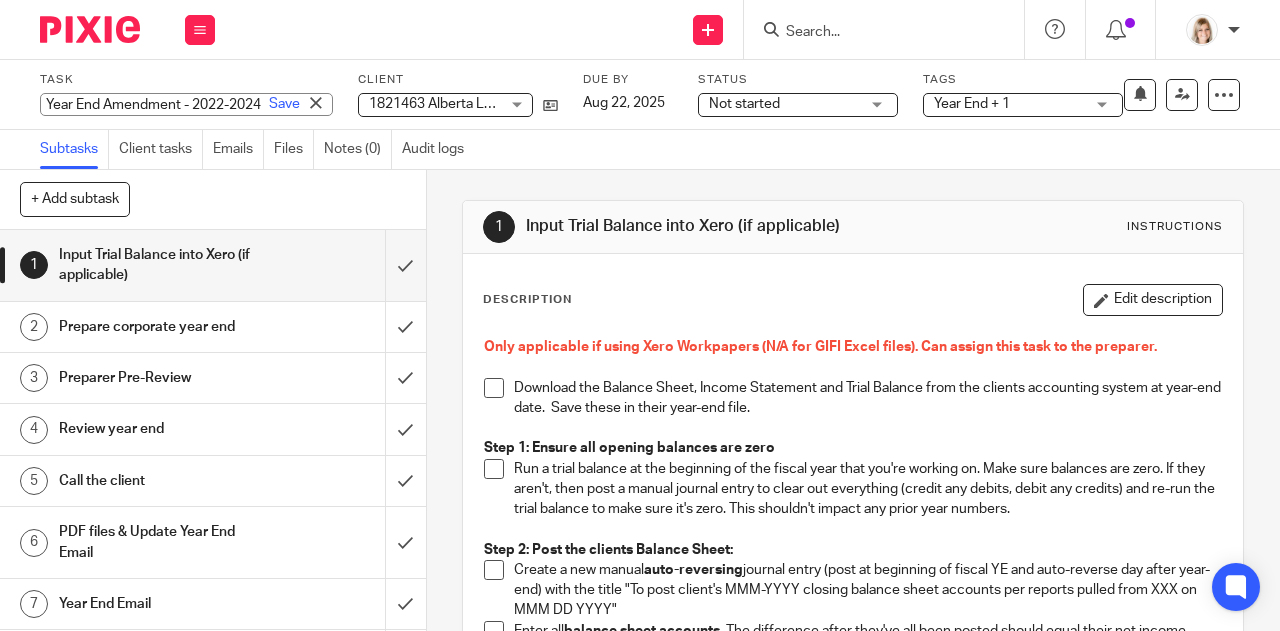 scroll, scrollTop: 0, scrollLeft: 47, axis: horizontal 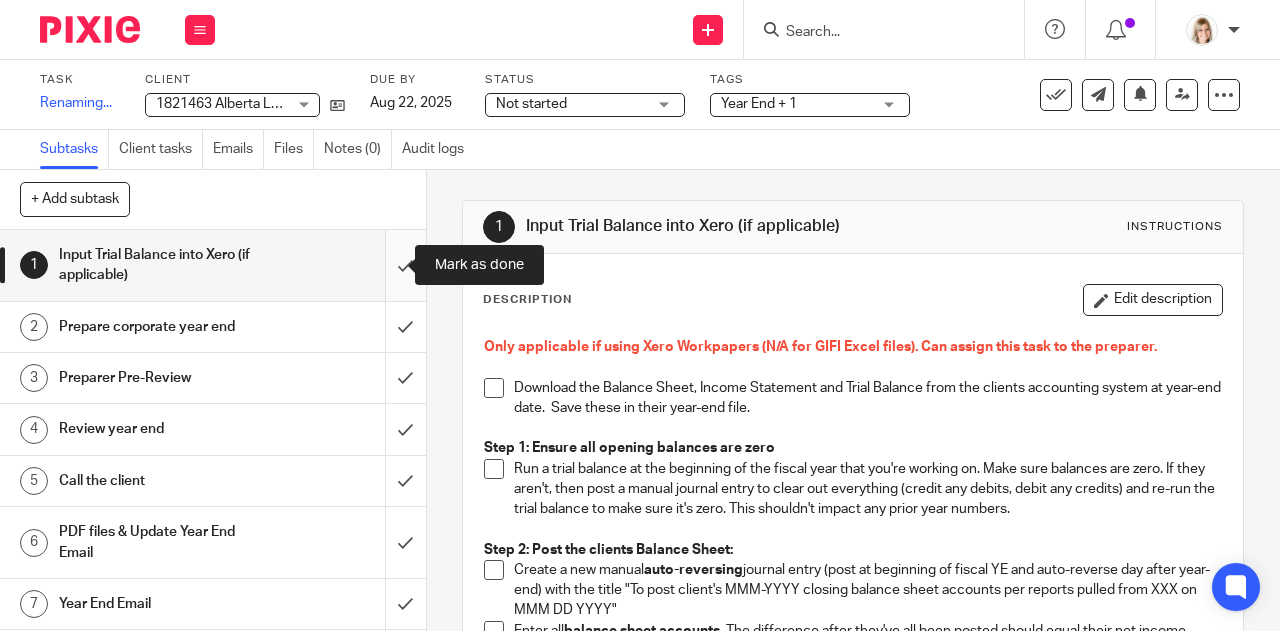 click at bounding box center (213, 265) 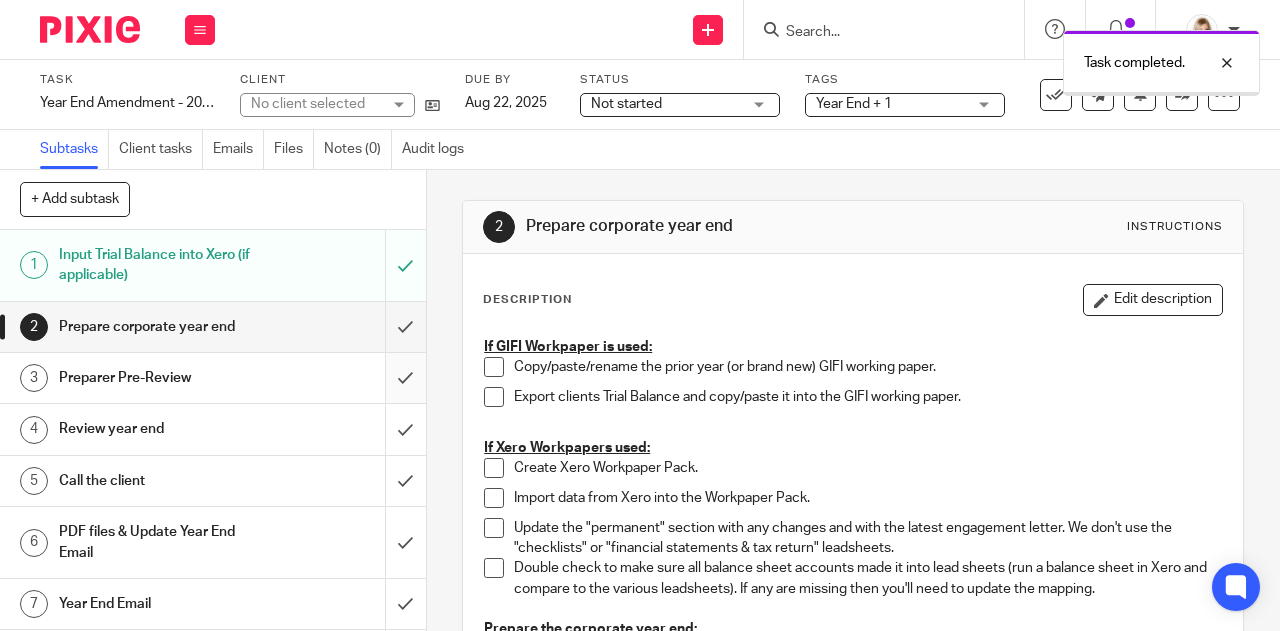 scroll, scrollTop: 0, scrollLeft: 0, axis: both 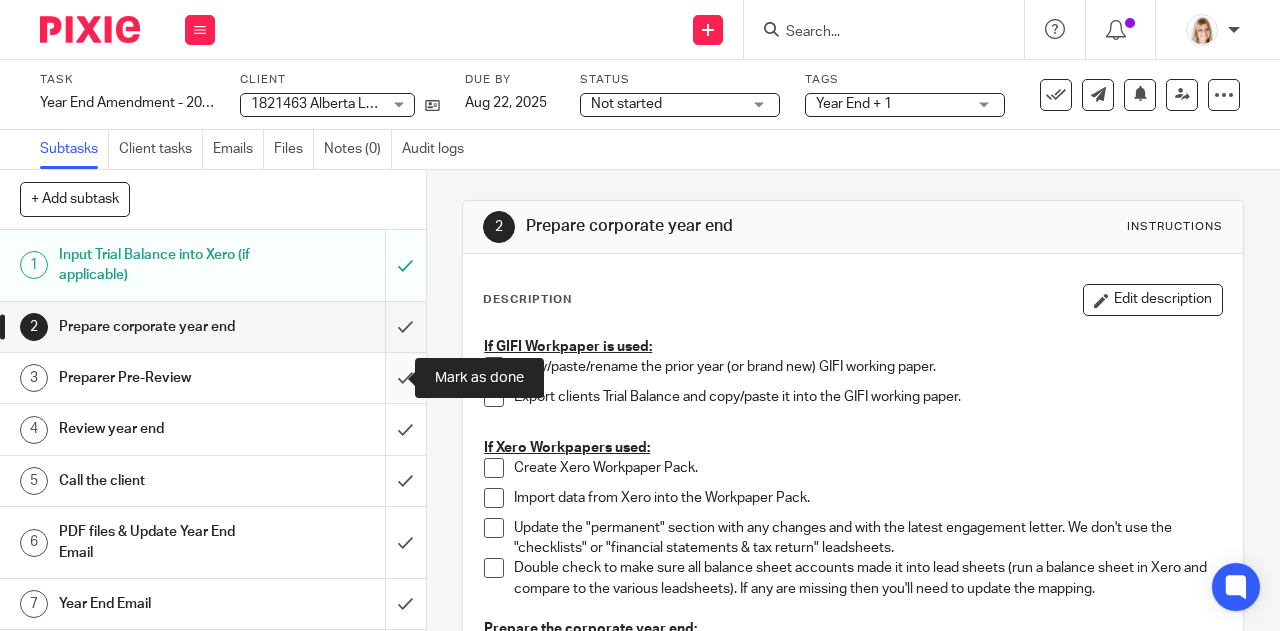 click at bounding box center (213, 378) 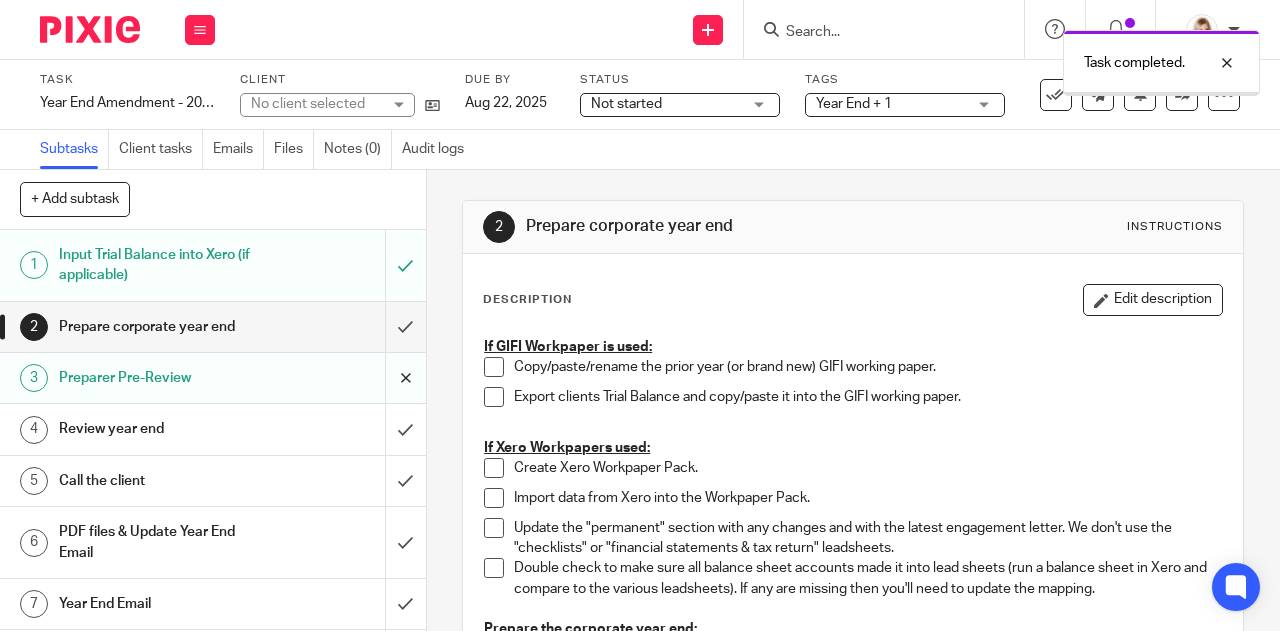 scroll, scrollTop: 0, scrollLeft: 0, axis: both 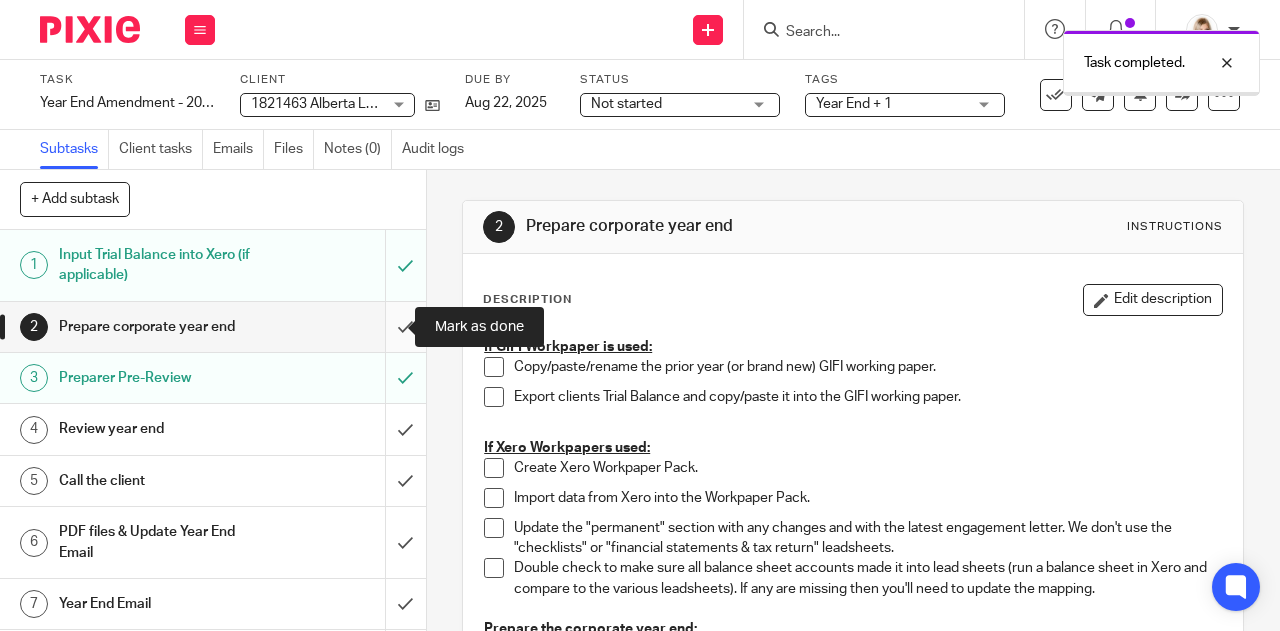 click at bounding box center [213, 327] 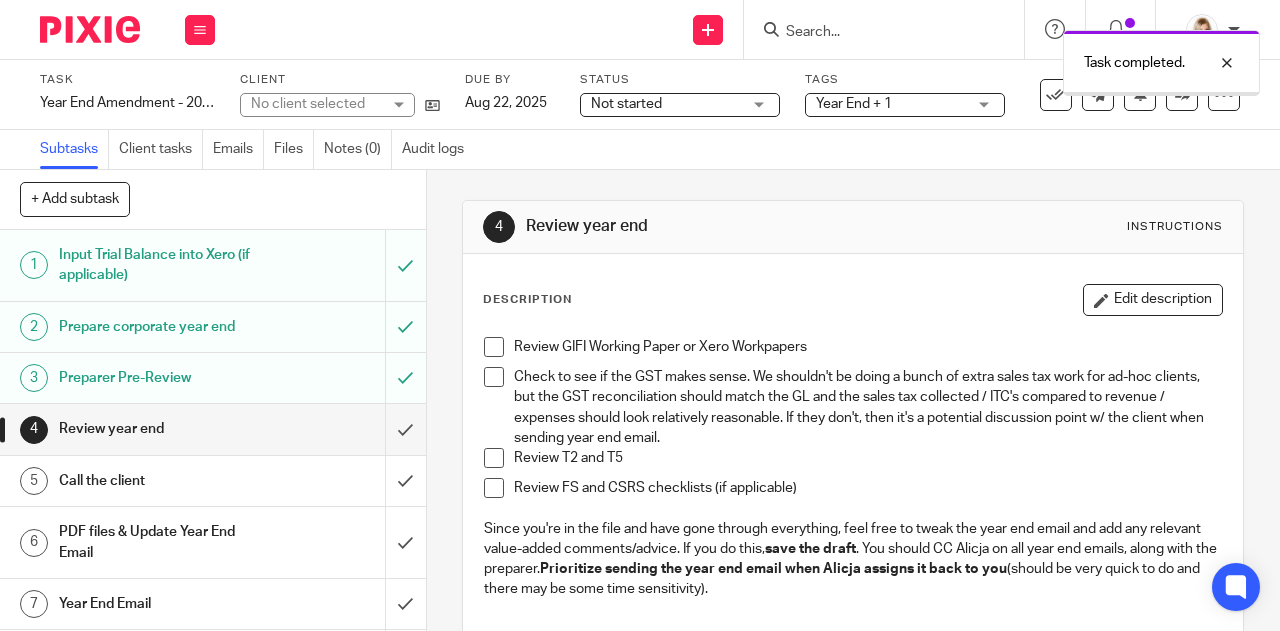 scroll, scrollTop: 0, scrollLeft: 0, axis: both 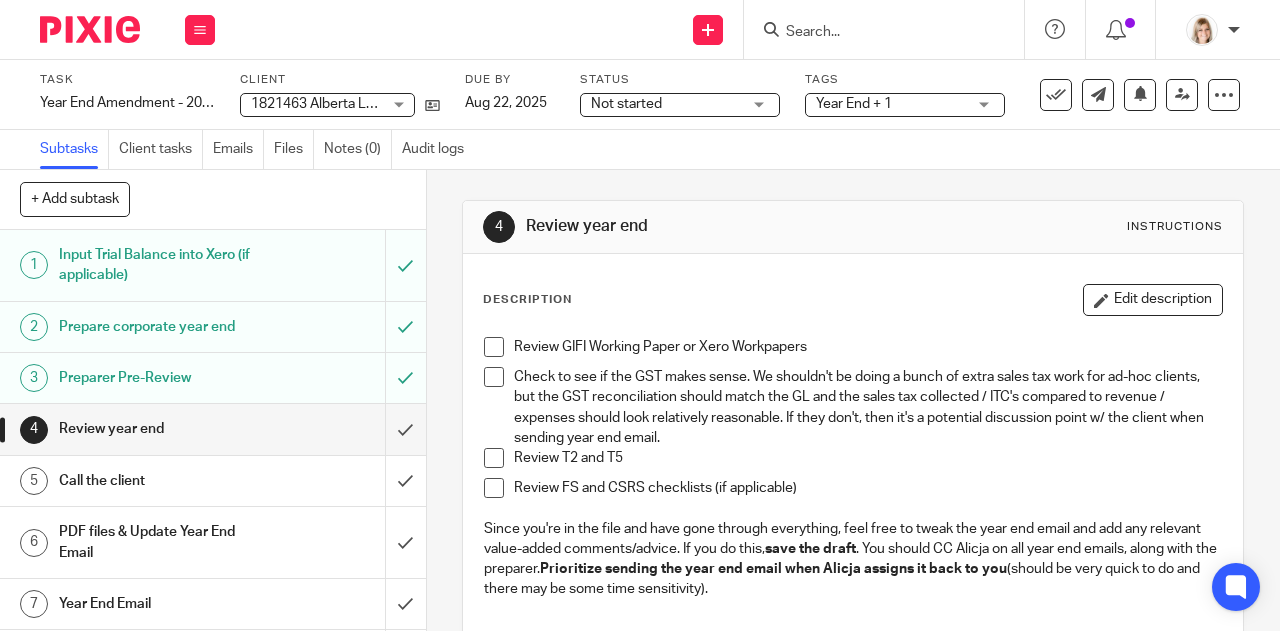 click on "Not started
Not started" at bounding box center [680, 105] 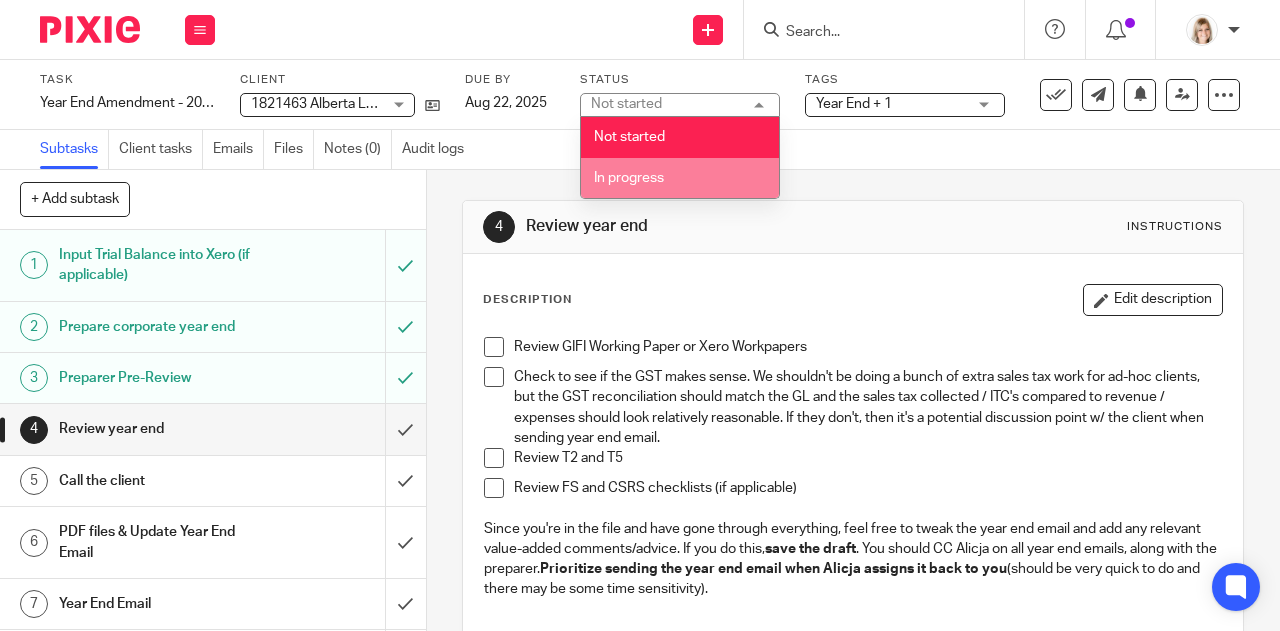 click on "In progress" at bounding box center (680, 178) 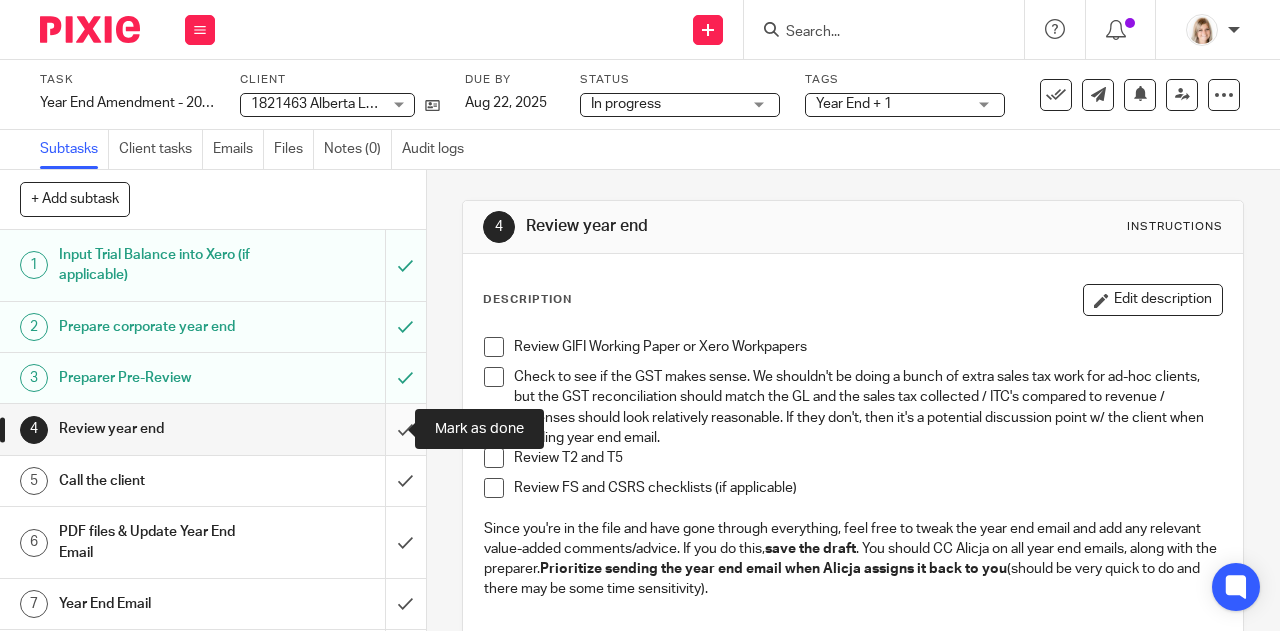 click at bounding box center (213, 429) 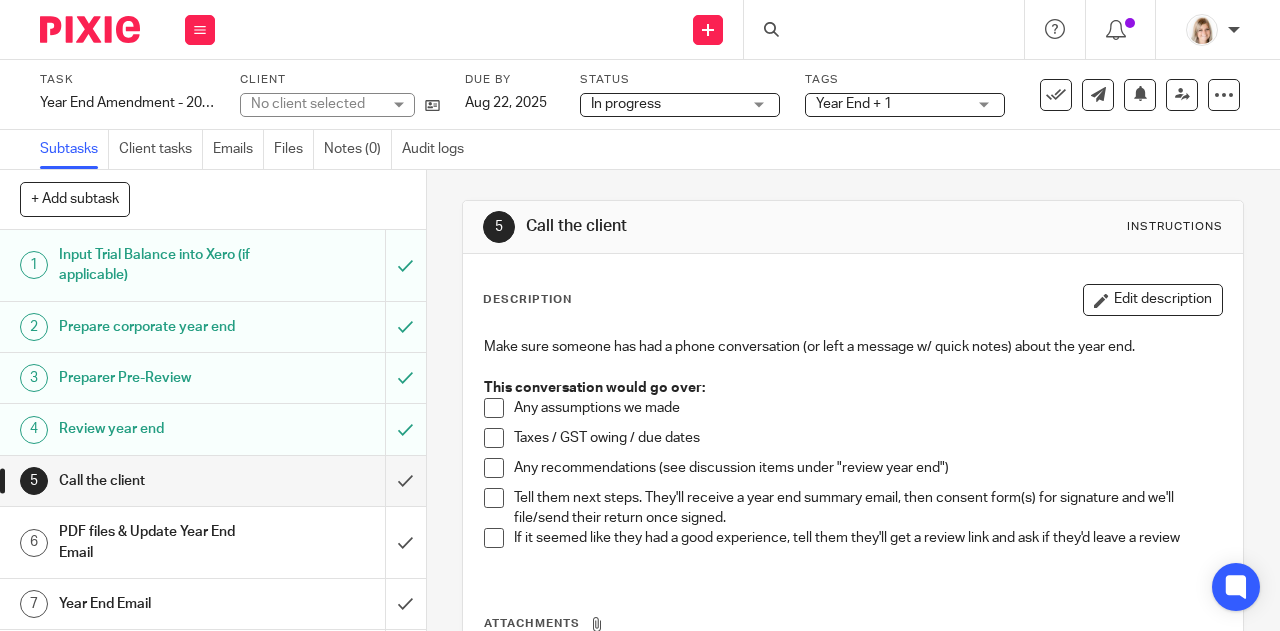 scroll, scrollTop: 0, scrollLeft: 0, axis: both 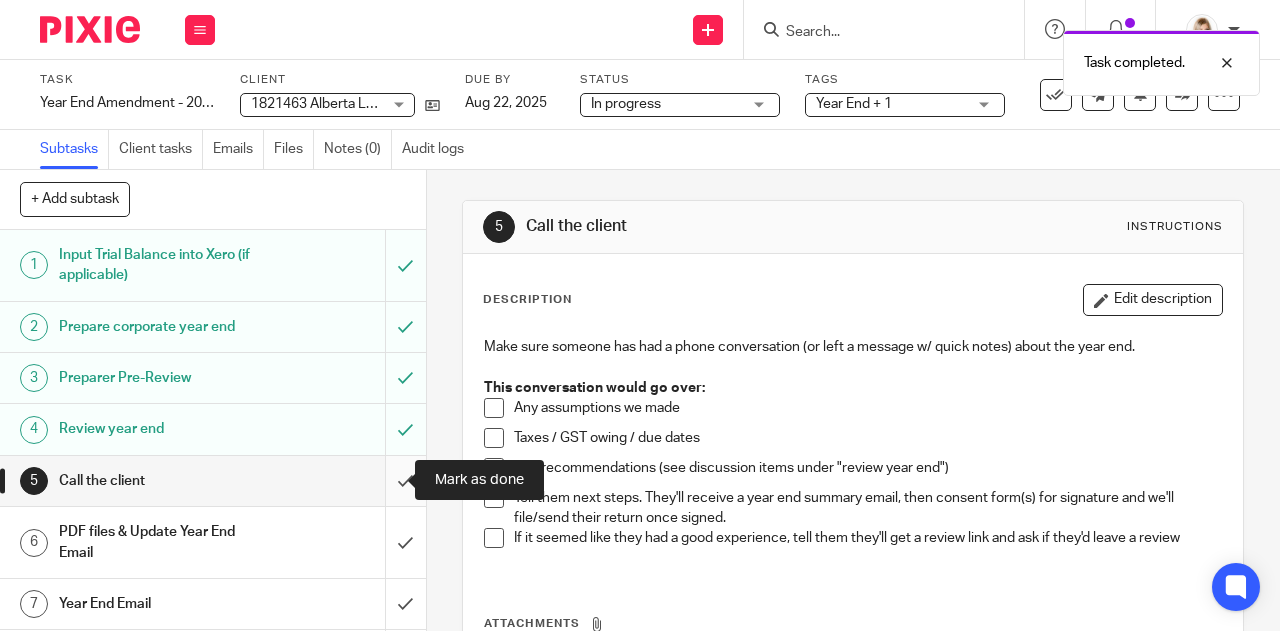 click at bounding box center (213, 481) 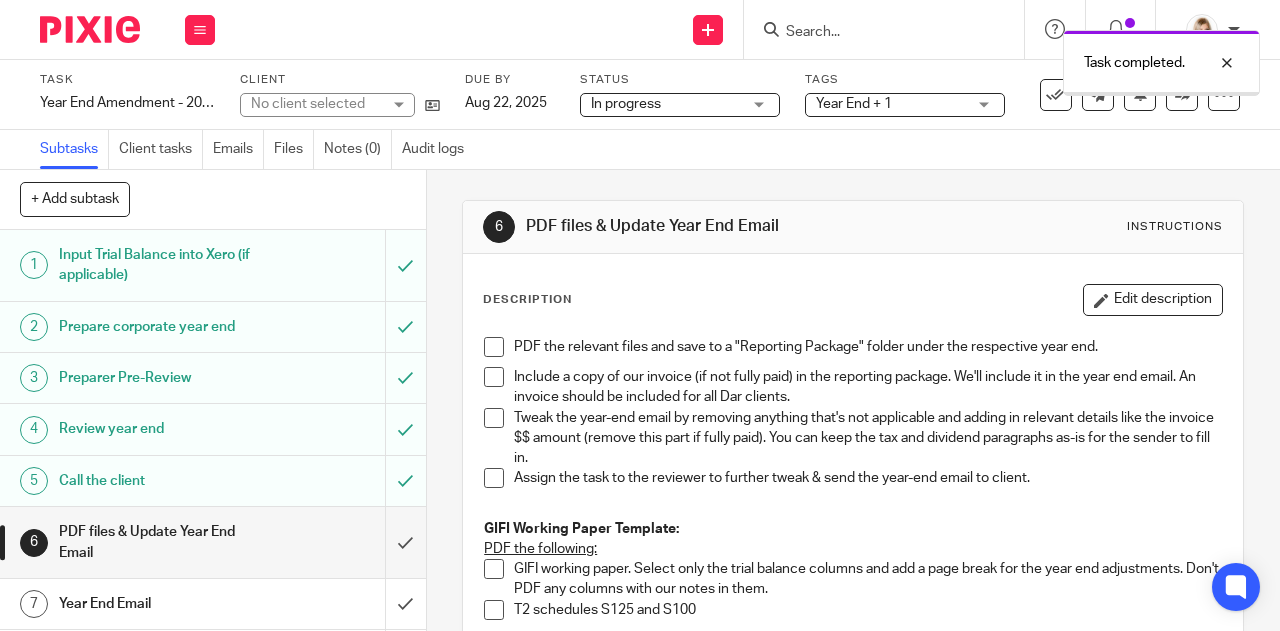 scroll, scrollTop: 0, scrollLeft: 0, axis: both 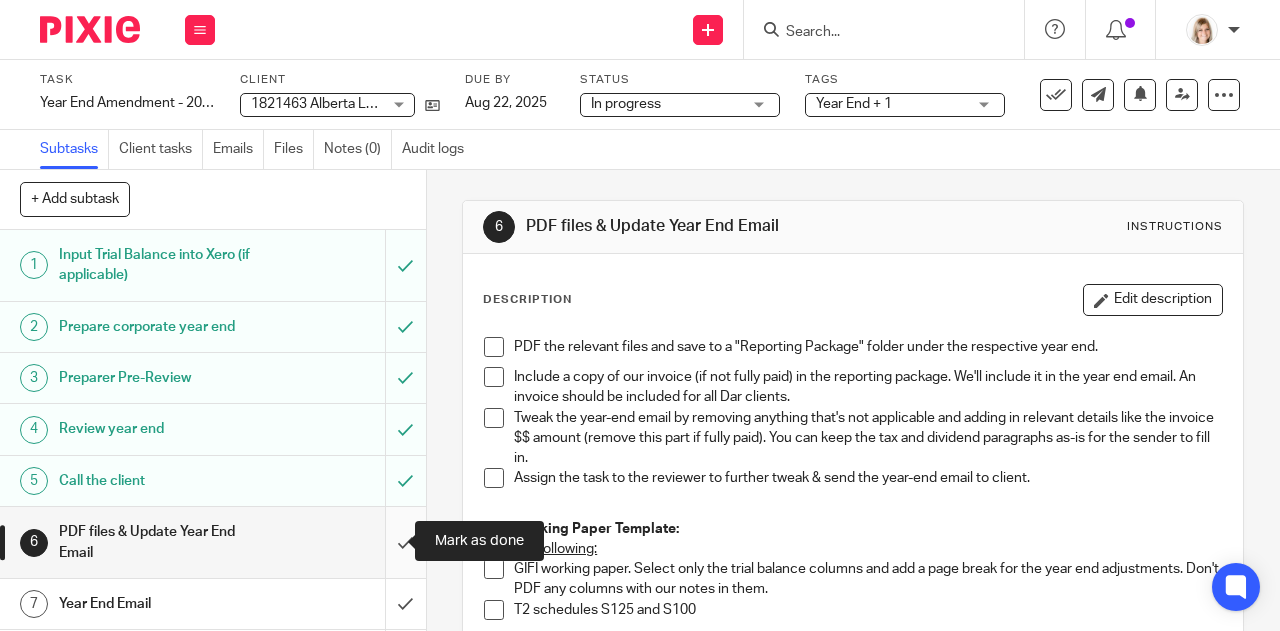 click at bounding box center [213, 542] 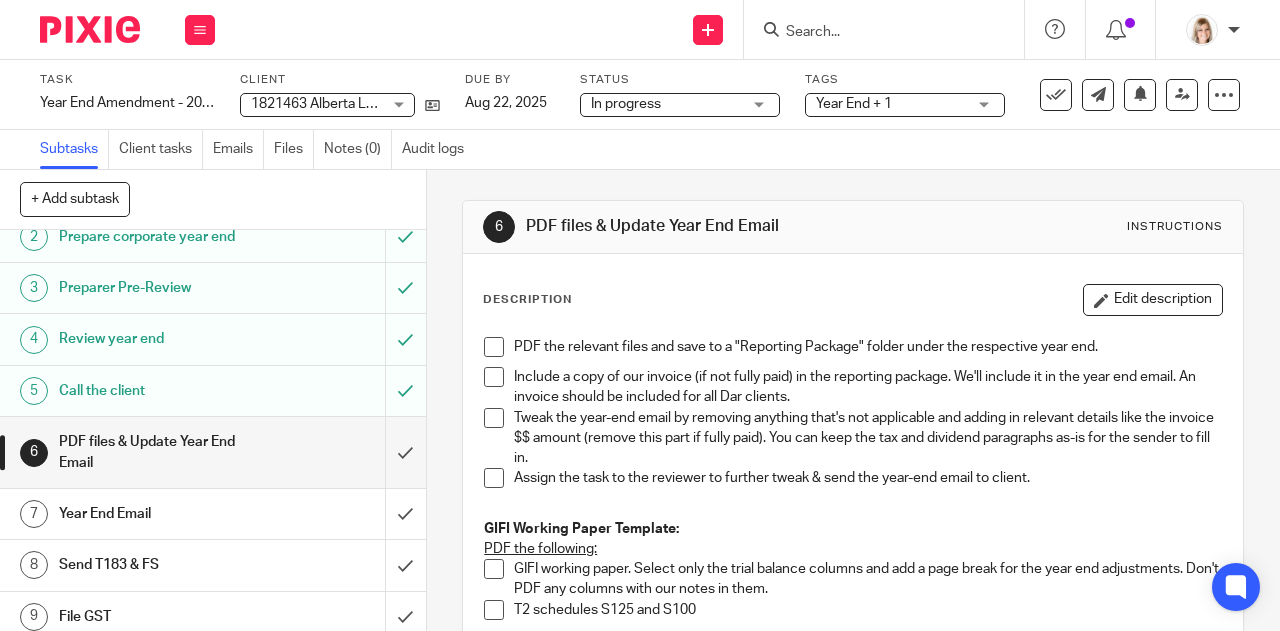 scroll, scrollTop: 92, scrollLeft: 0, axis: vertical 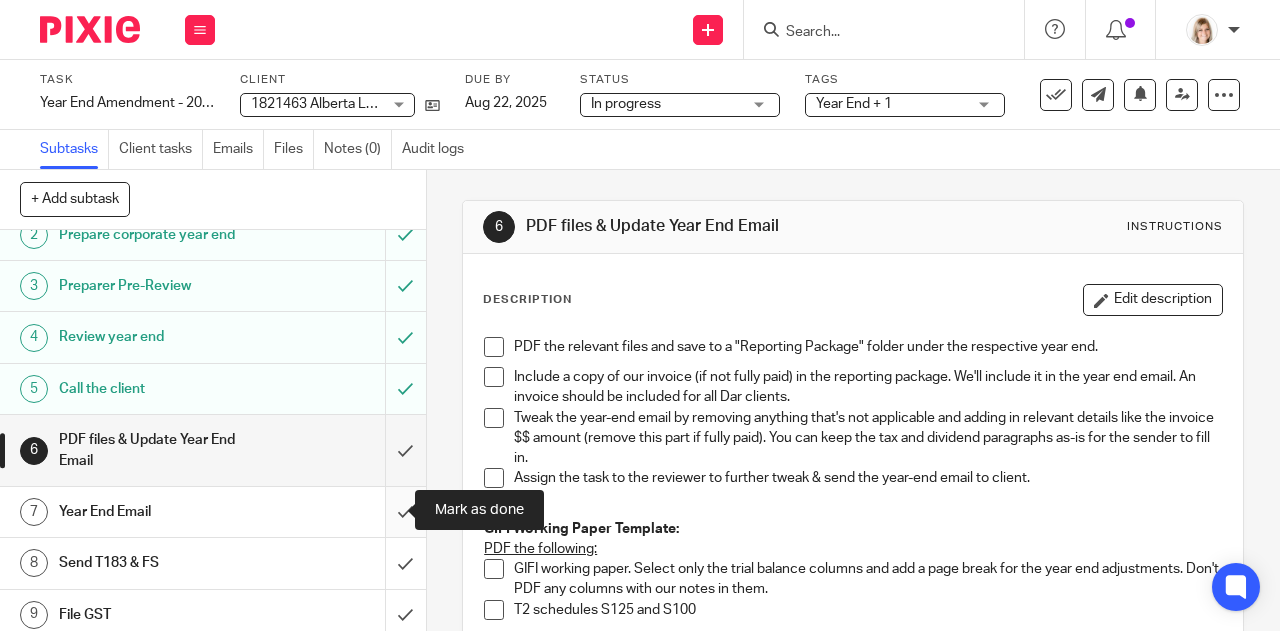 click at bounding box center (213, 512) 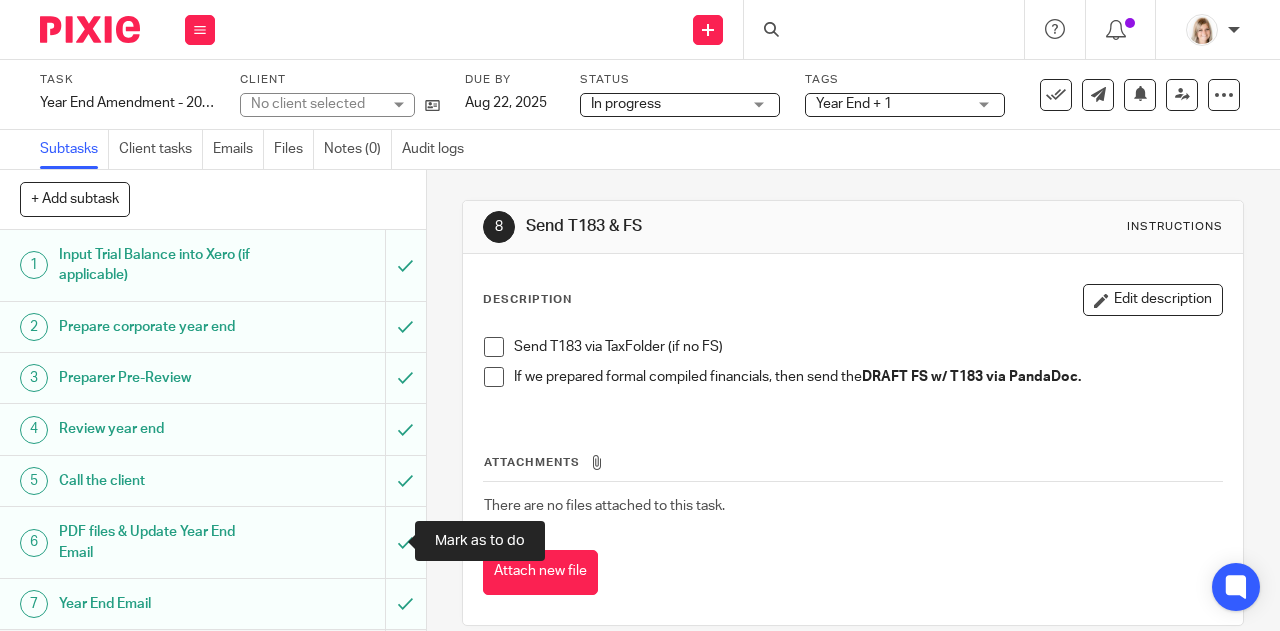 scroll, scrollTop: 0, scrollLeft: 0, axis: both 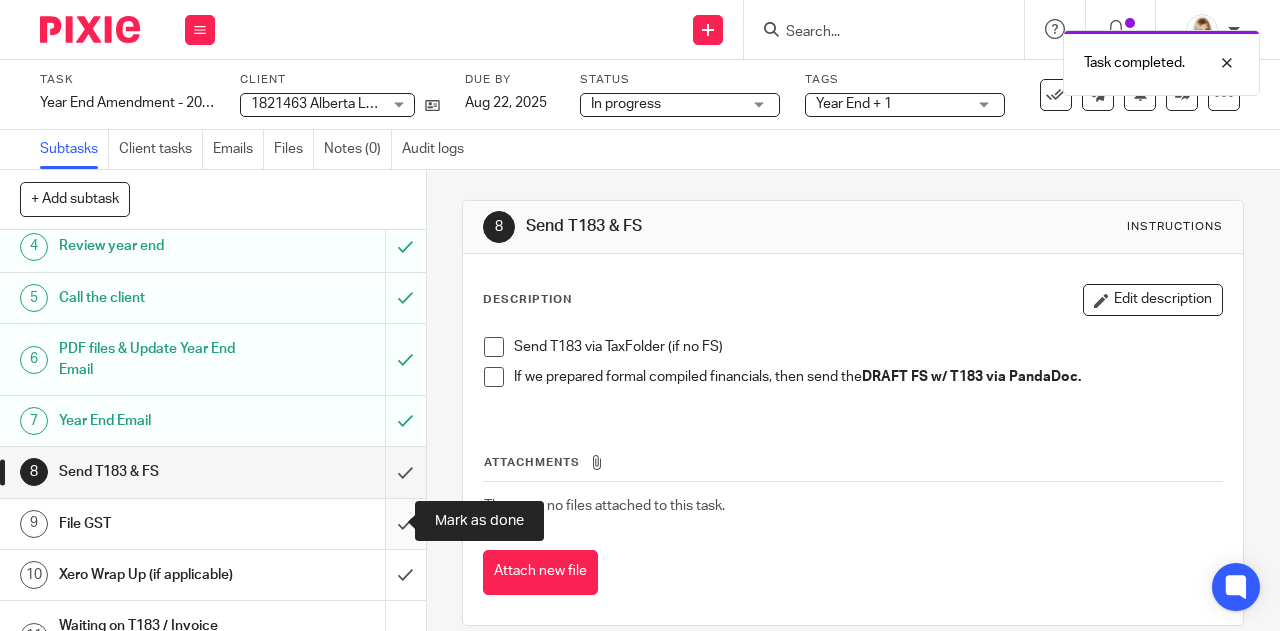 click at bounding box center [213, 524] 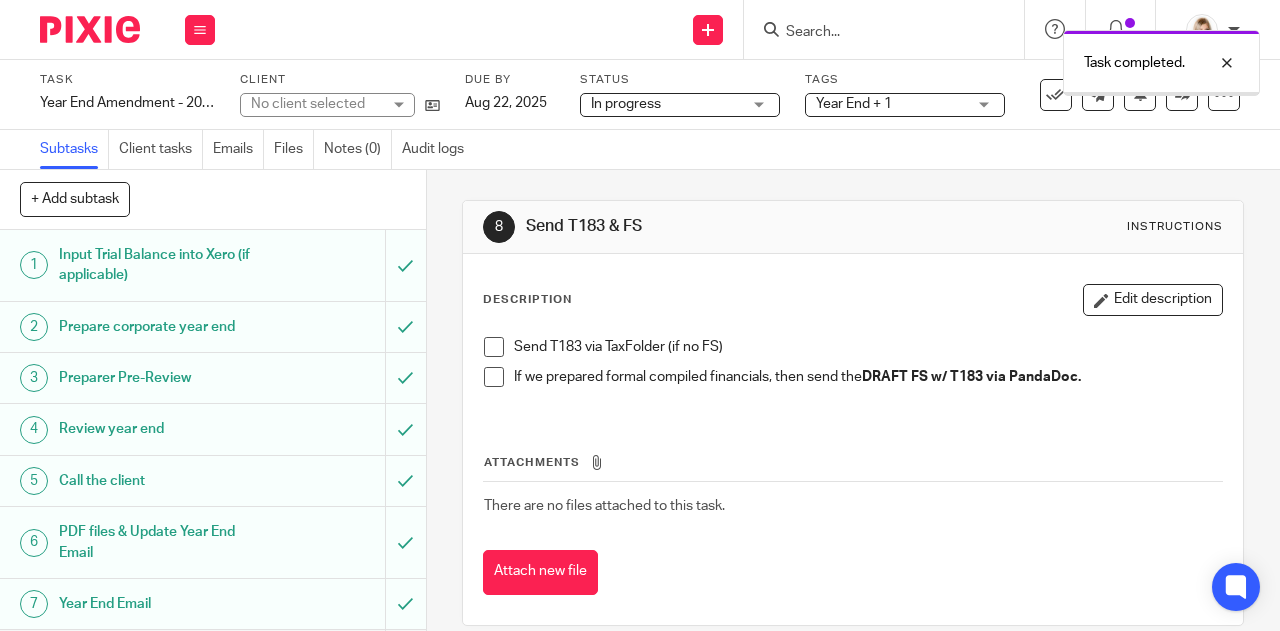 scroll, scrollTop: 0, scrollLeft: 0, axis: both 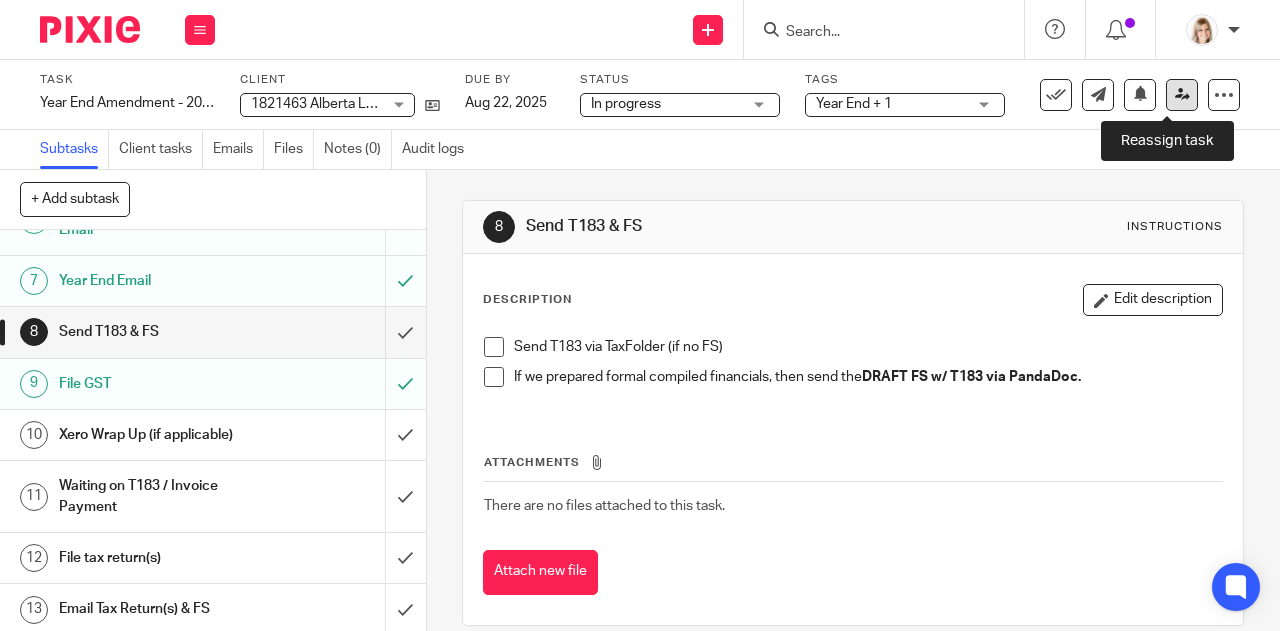 click at bounding box center [1182, 94] 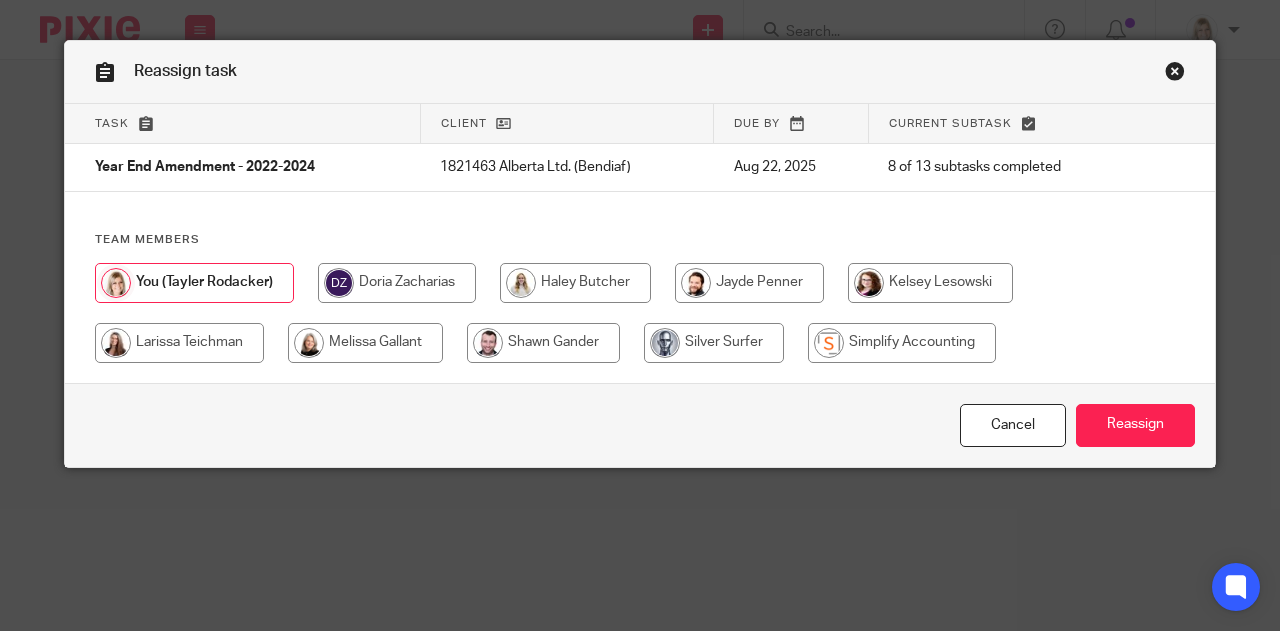 scroll, scrollTop: 0, scrollLeft: 0, axis: both 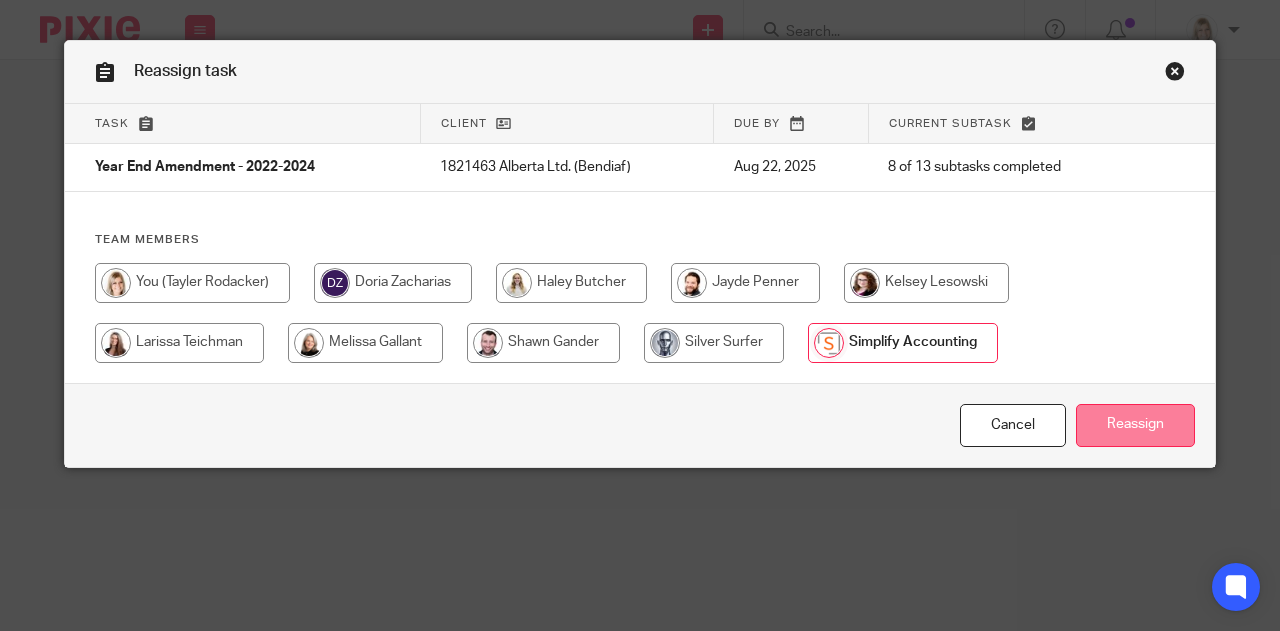 click on "Reassign" at bounding box center [1135, 425] 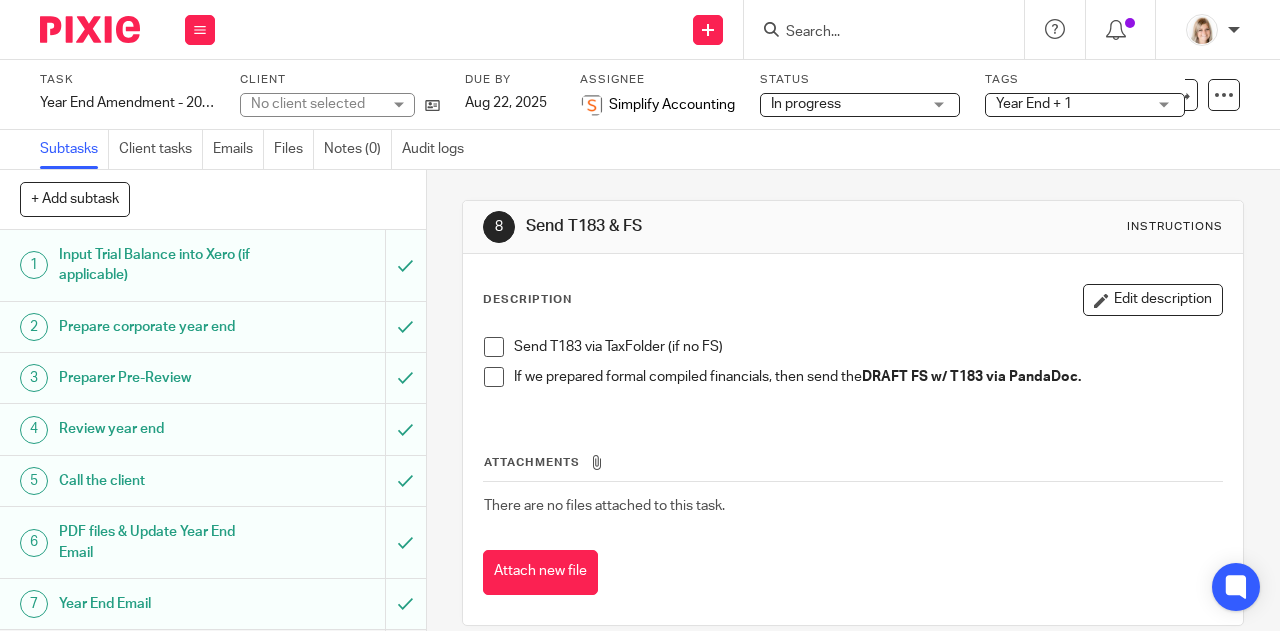 scroll, scrollTop: 0, scrollLeft: 0, axis: both 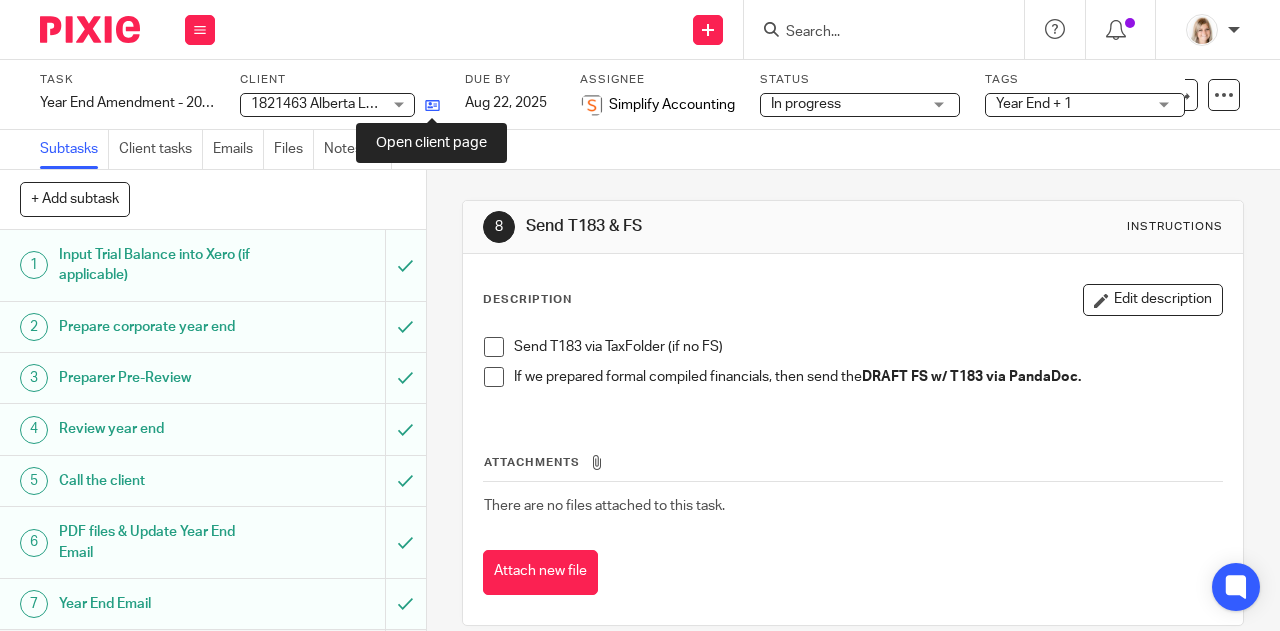 click at bounding box center (432, 105) 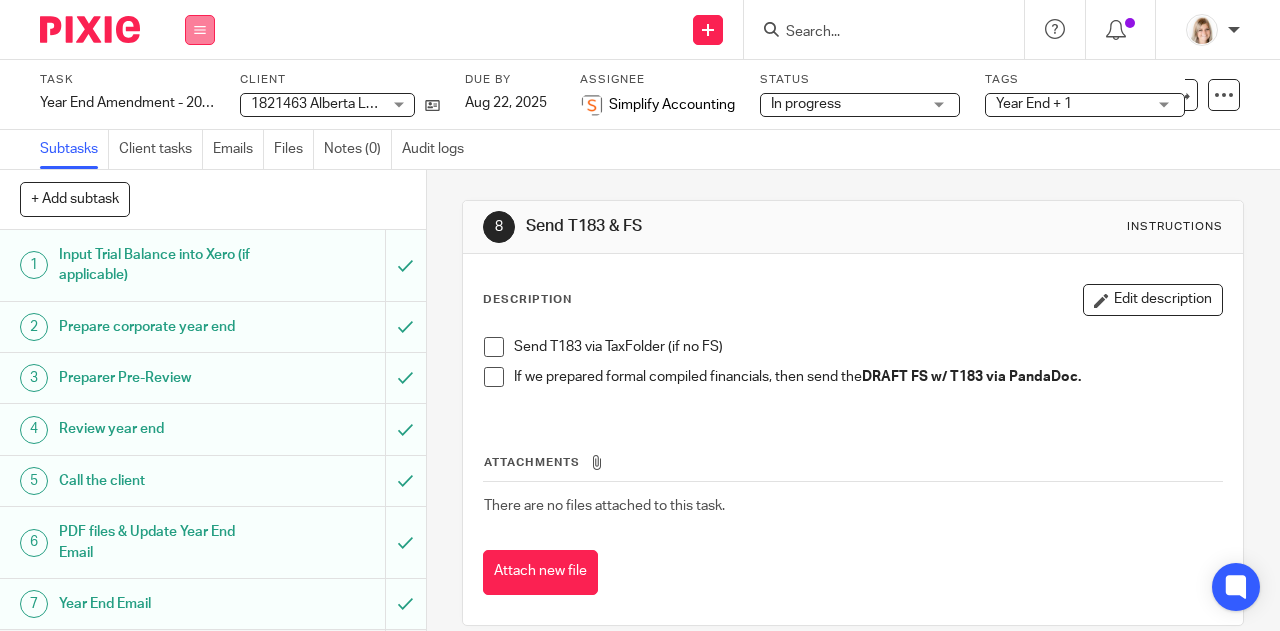 click at bounding box center (200, 30) 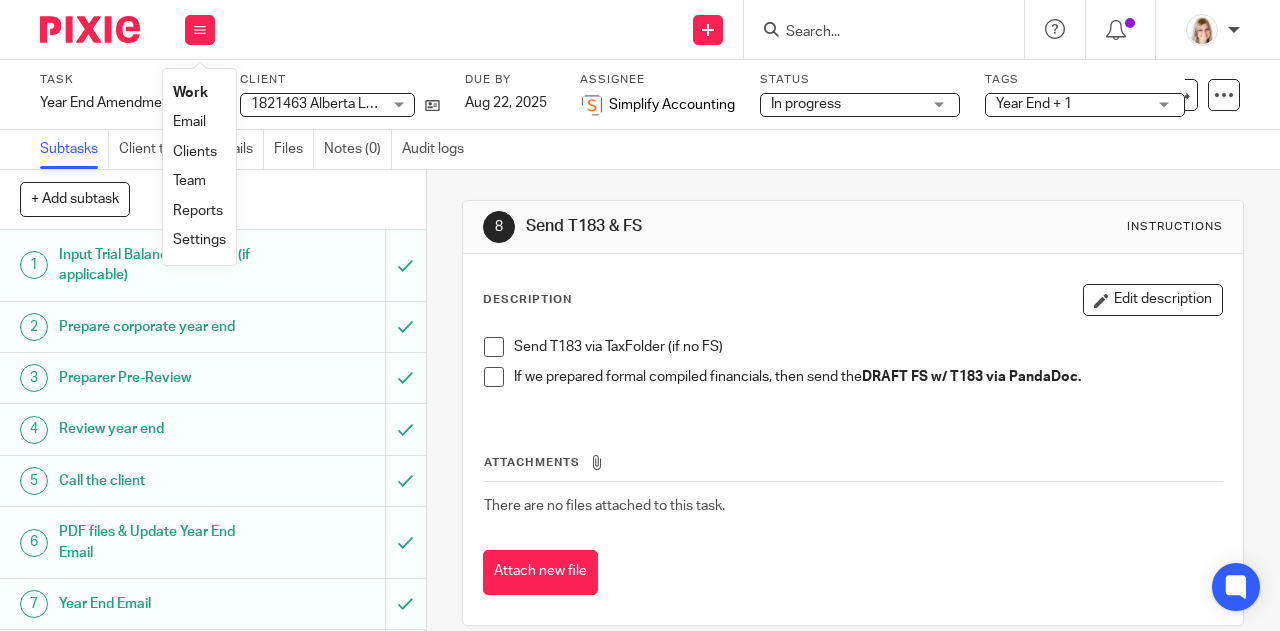 click on "Work" at bounding box center [190, 93] 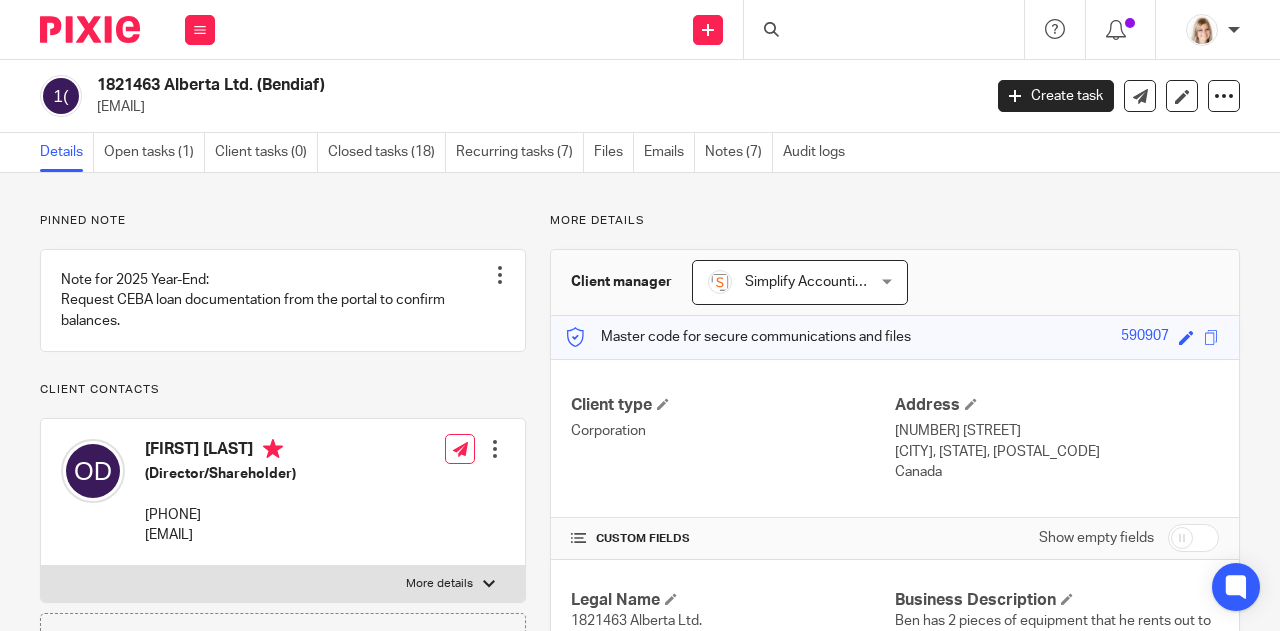 scroll, scrollTop: 0, scrollLeft: 0, axis: both 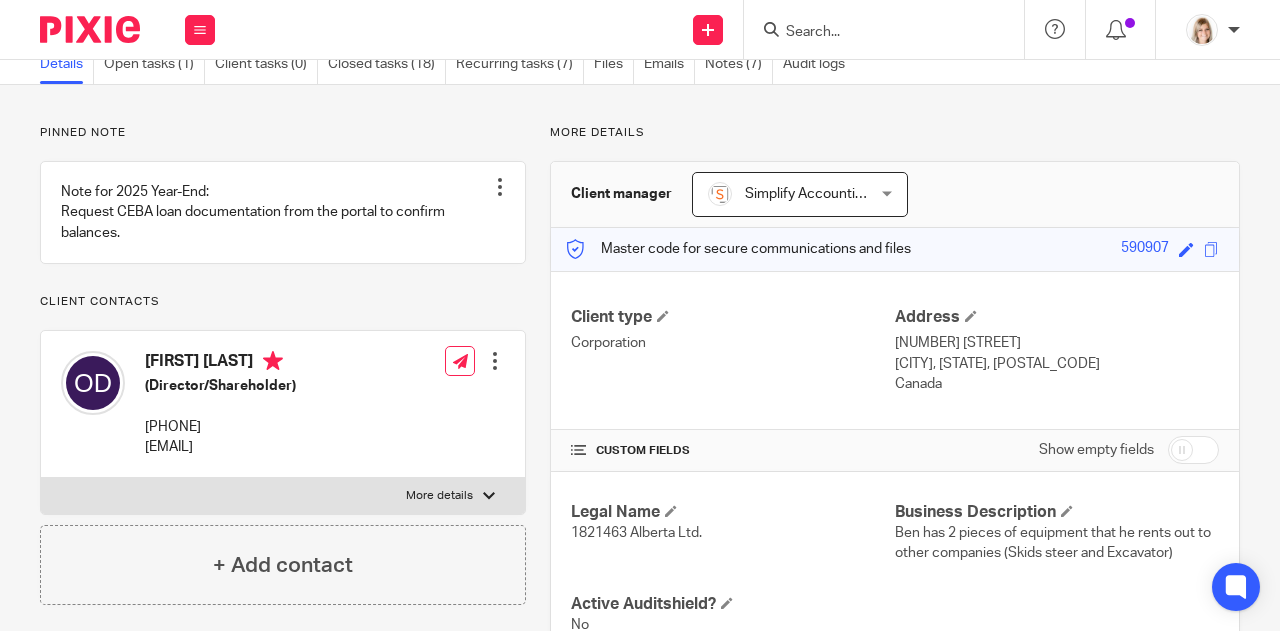 drag, startPoint x: 301, startPoint y: 466, endPoint x: 145, endPoint y: 473, distance: 156.15697 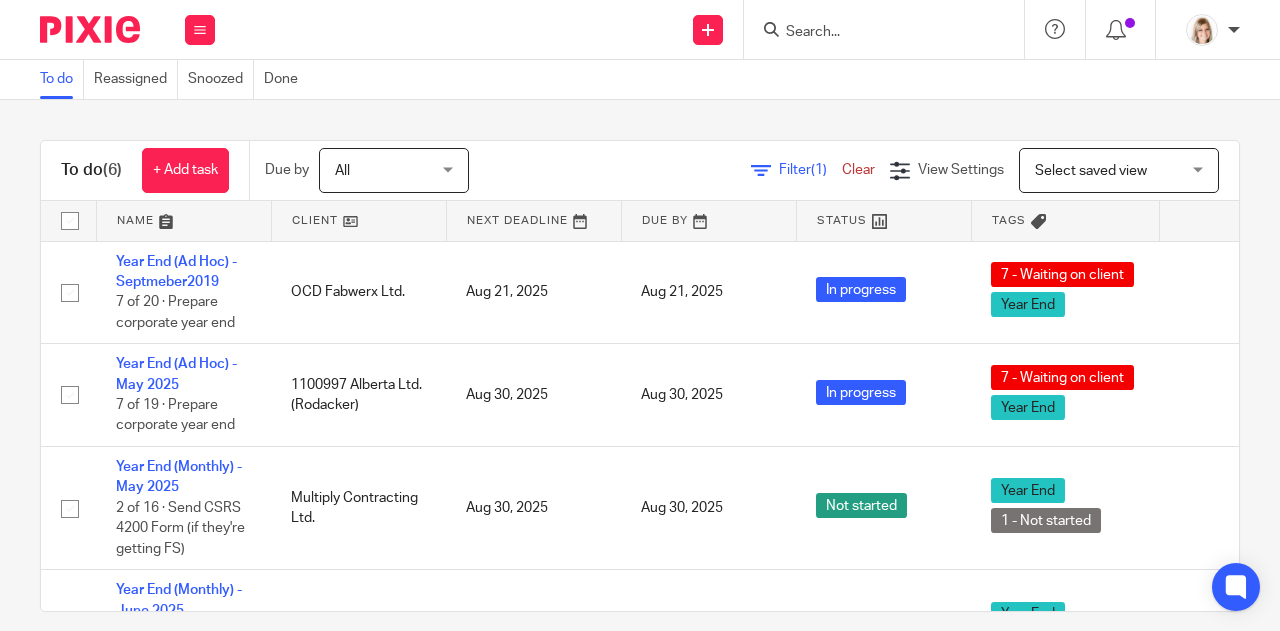 scroll, scrollTop: 0, scrollLeft: 0, axis: both 